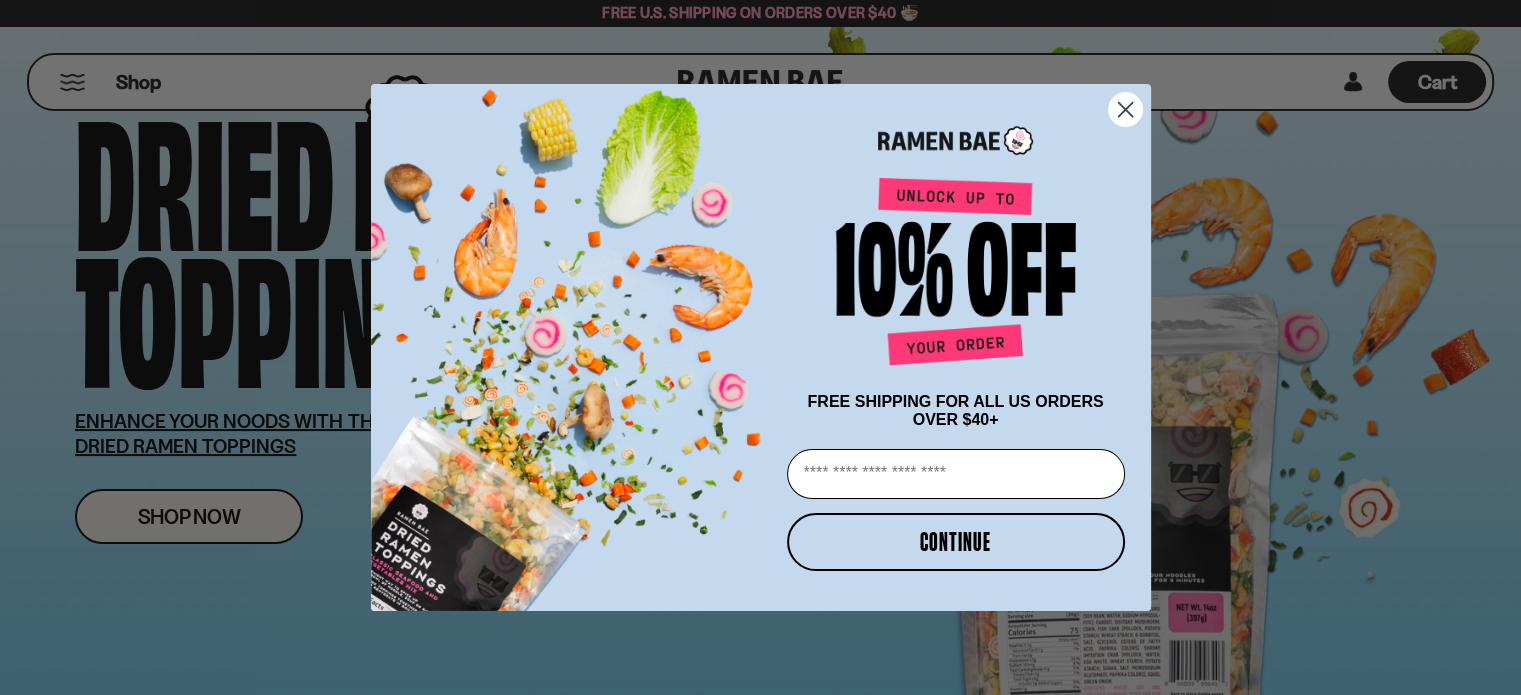 scroll, scrollTop: 200, scrollLeft: 0, axis: vertical 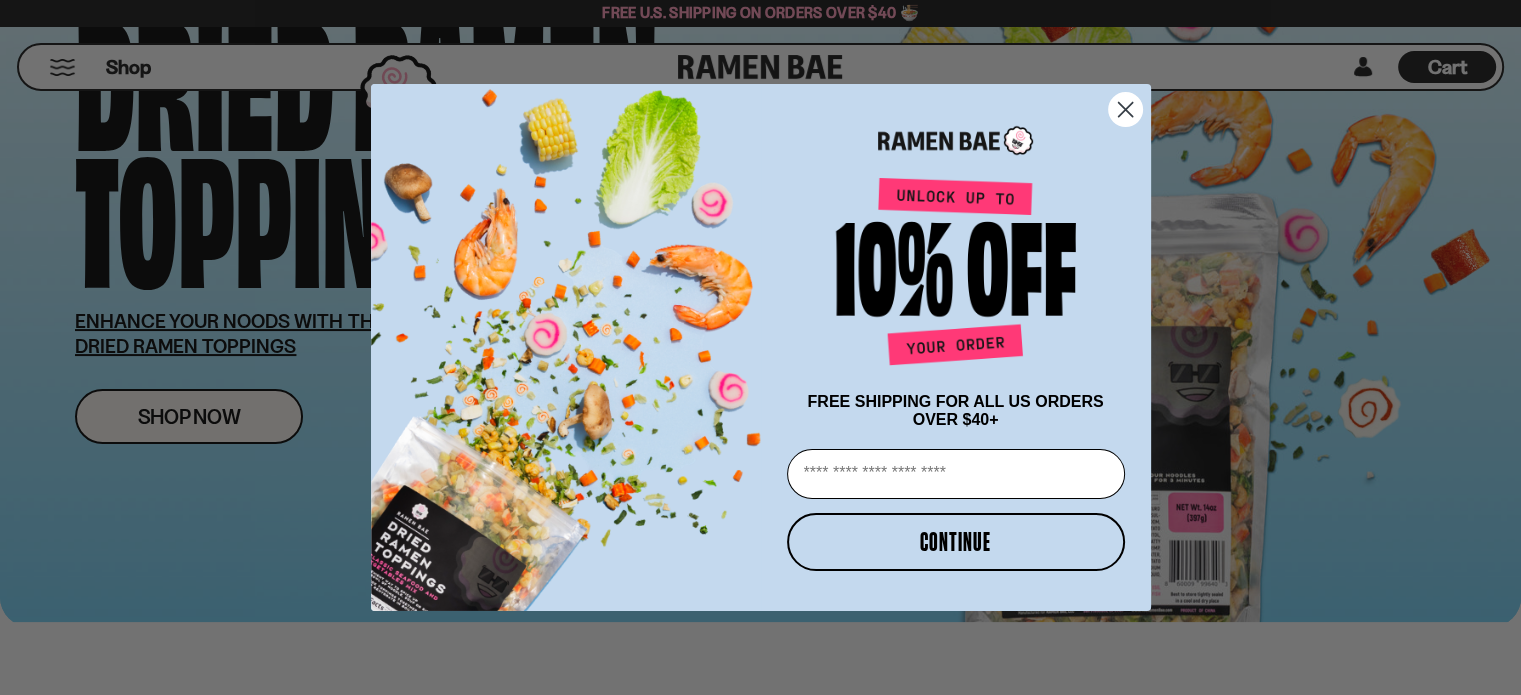 click 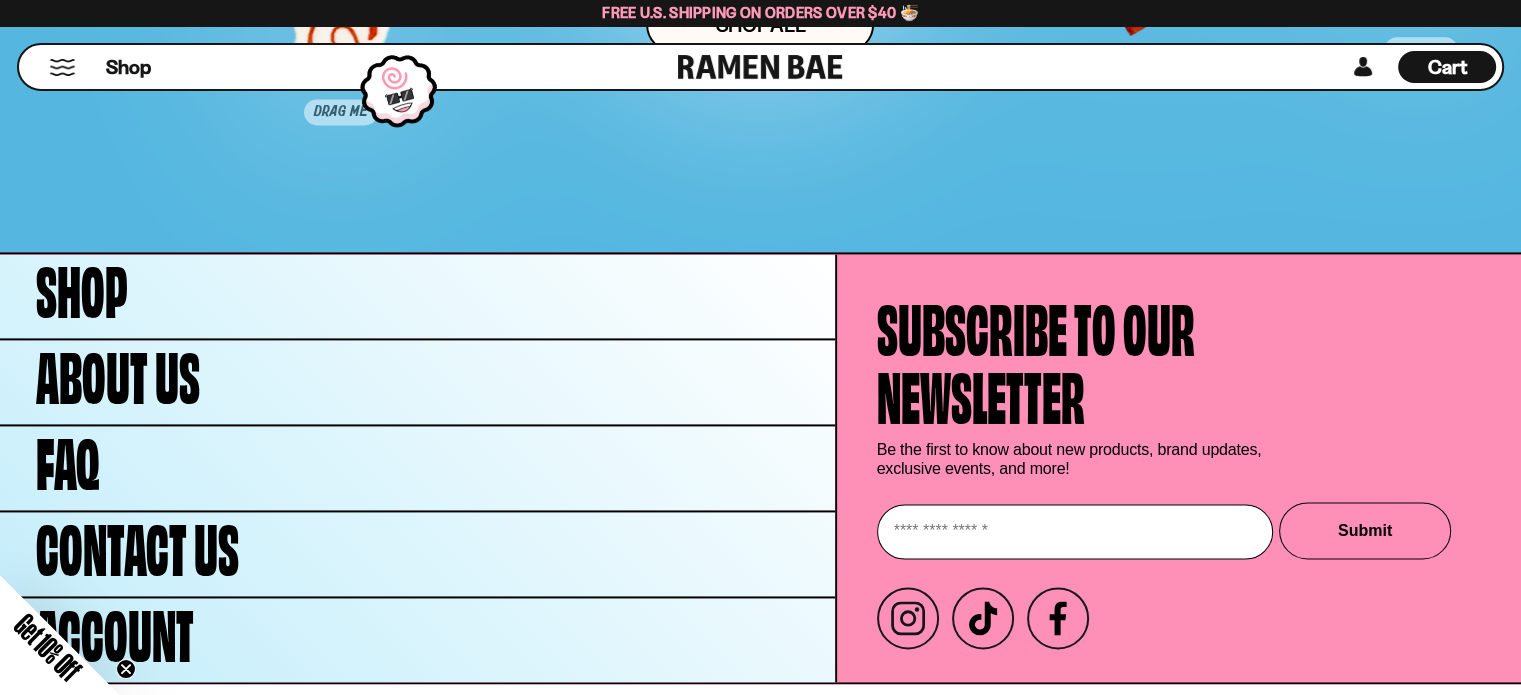 scroll, scrollTop: 10362, scrollLeft: 0, axis: vertical 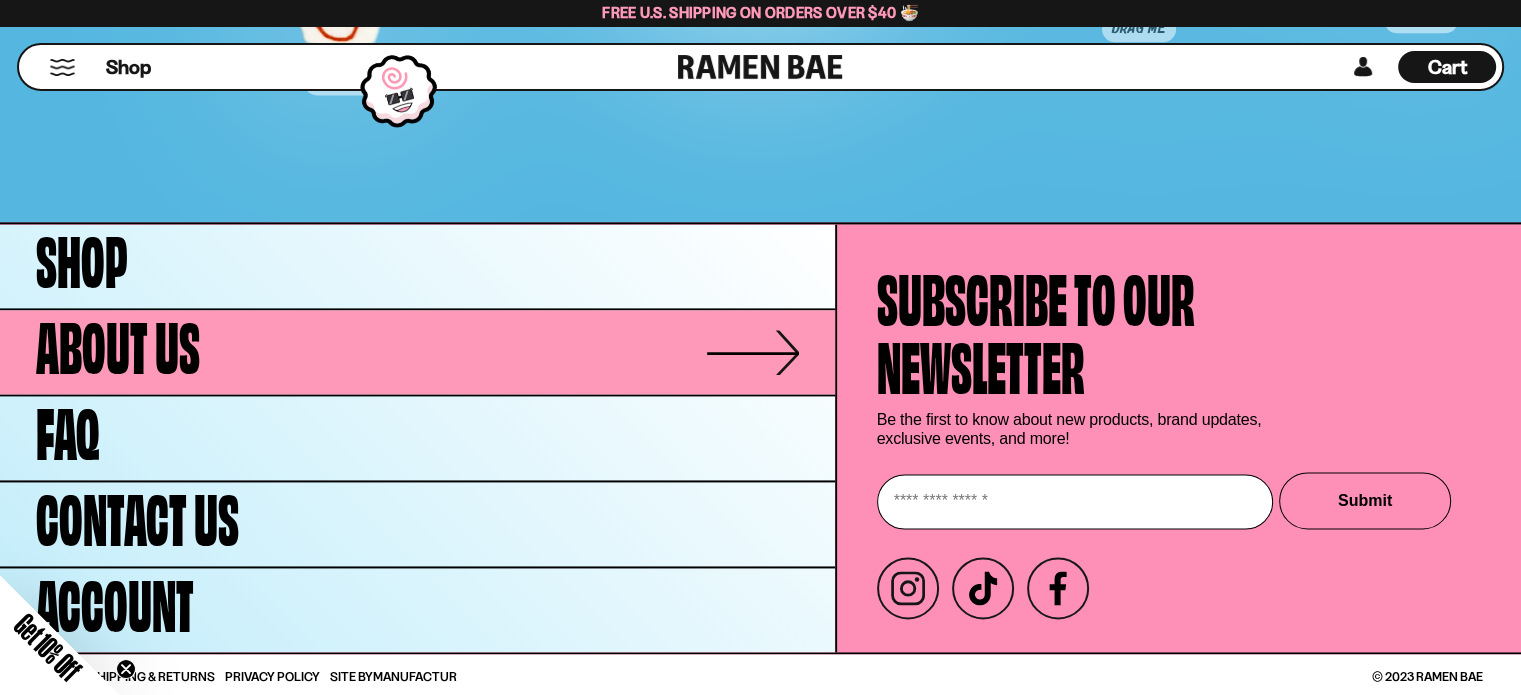 click on "About Us" at bounding box center [417, 352] 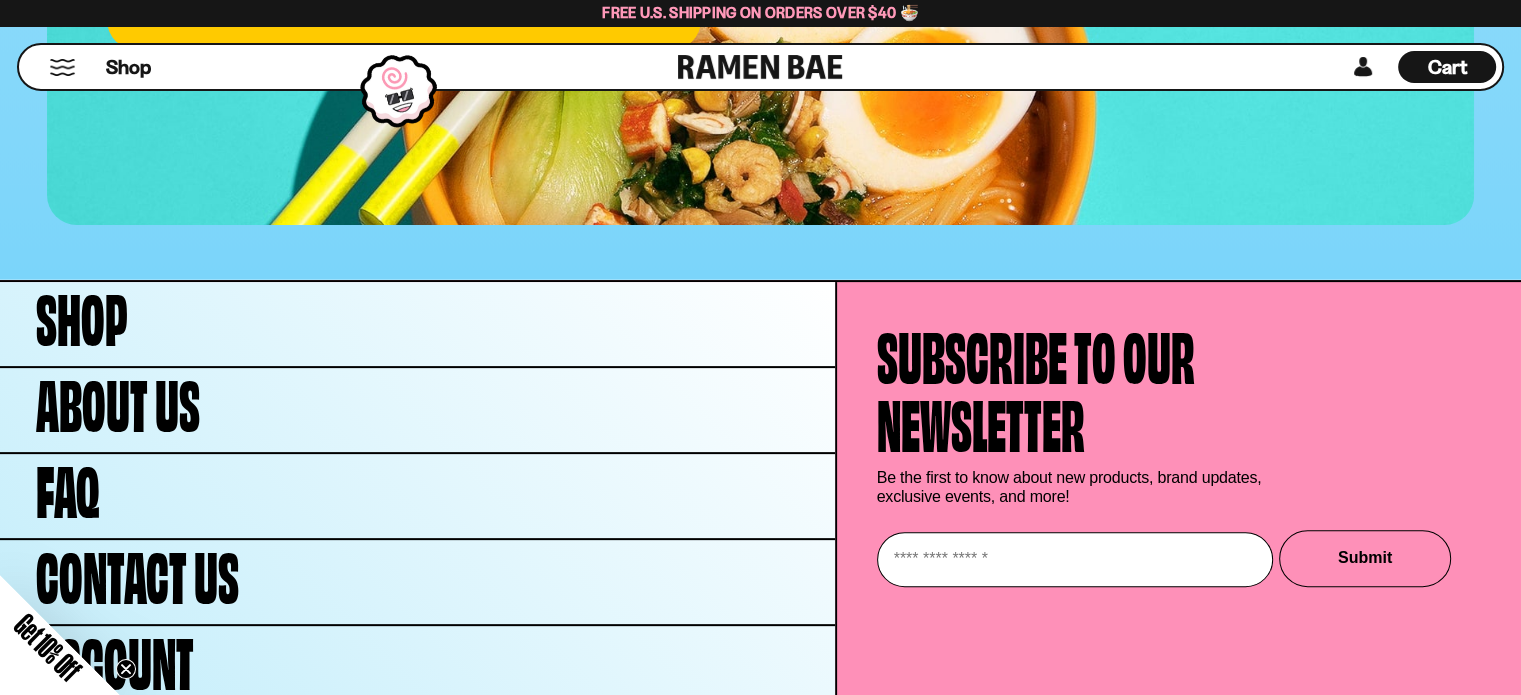 scroll, scrollTop: 8100, scrollLeft: 0, axis: vertical 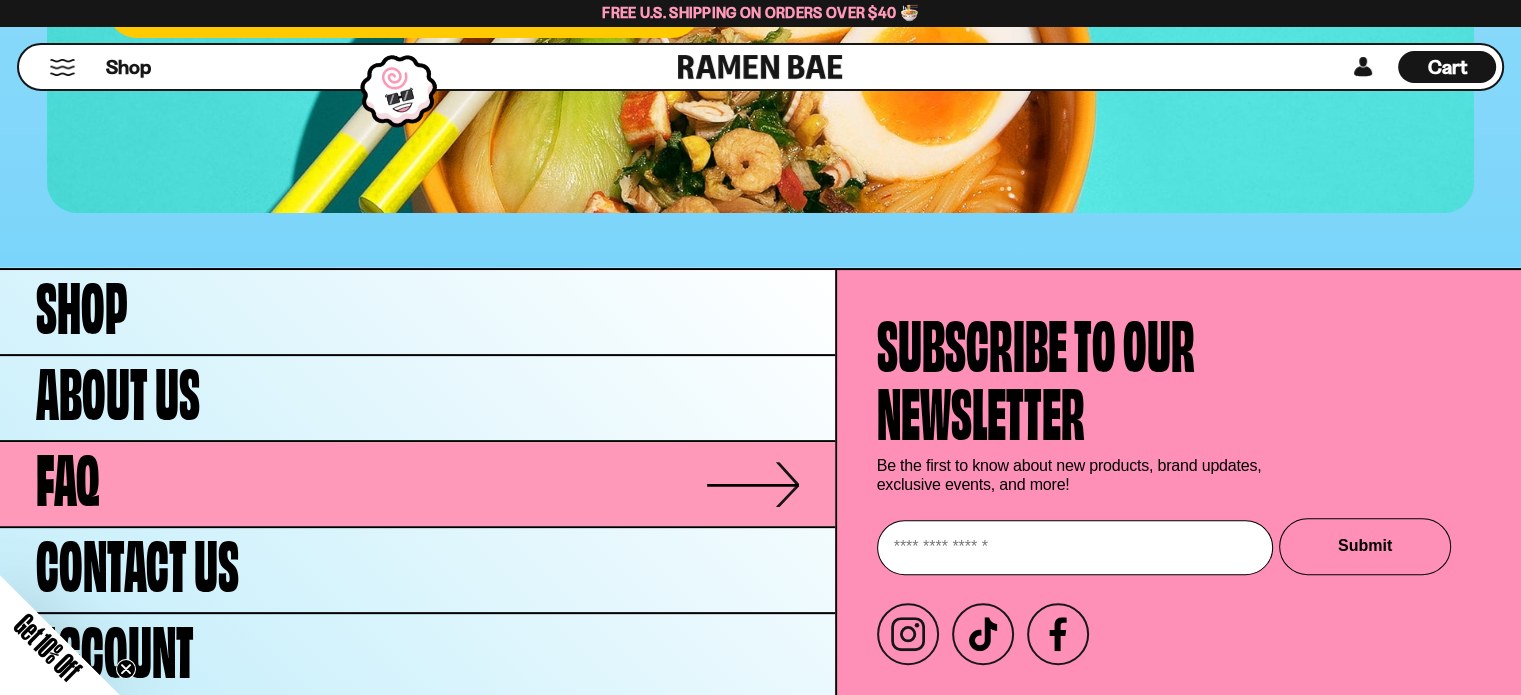 click on "FAQ" at bounding box center [417, 484] 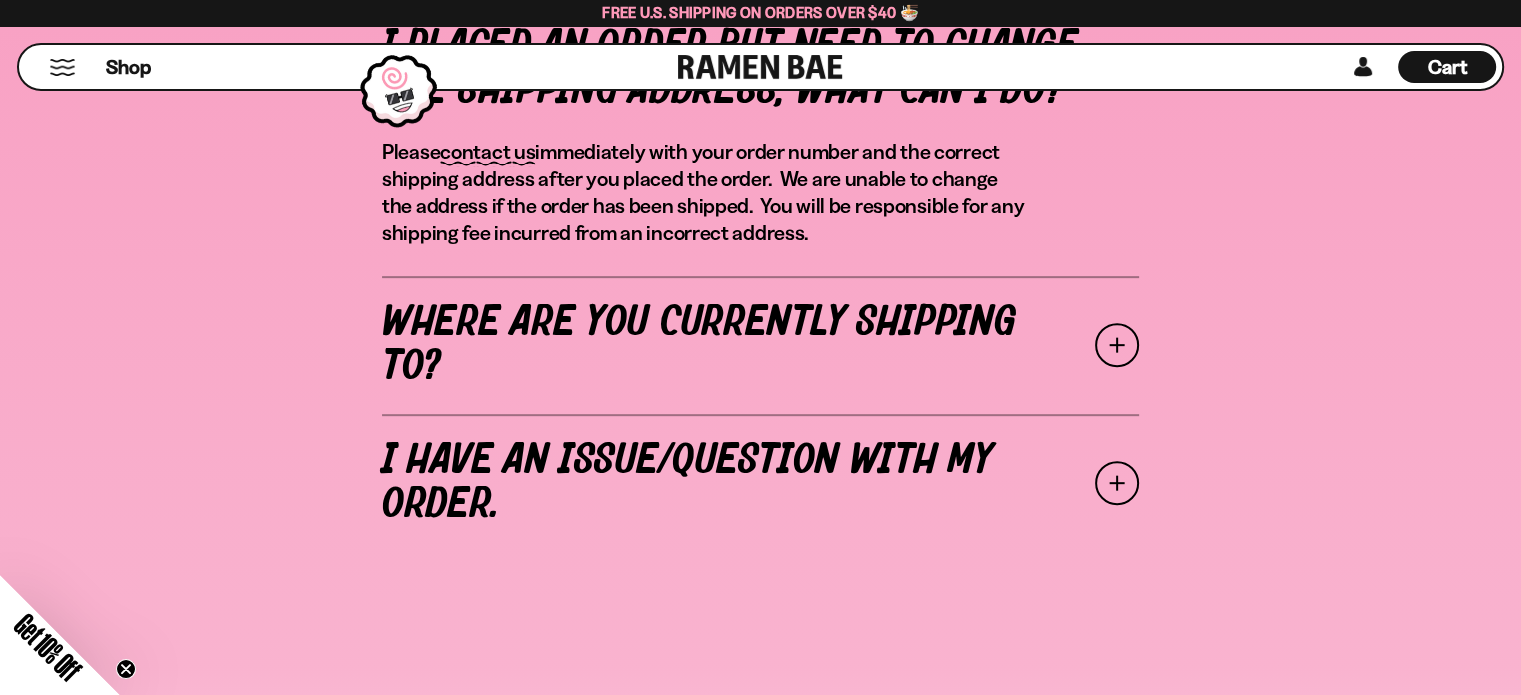 scroll, scrollTop: 900, scrollLeft: 0, axis: vertical 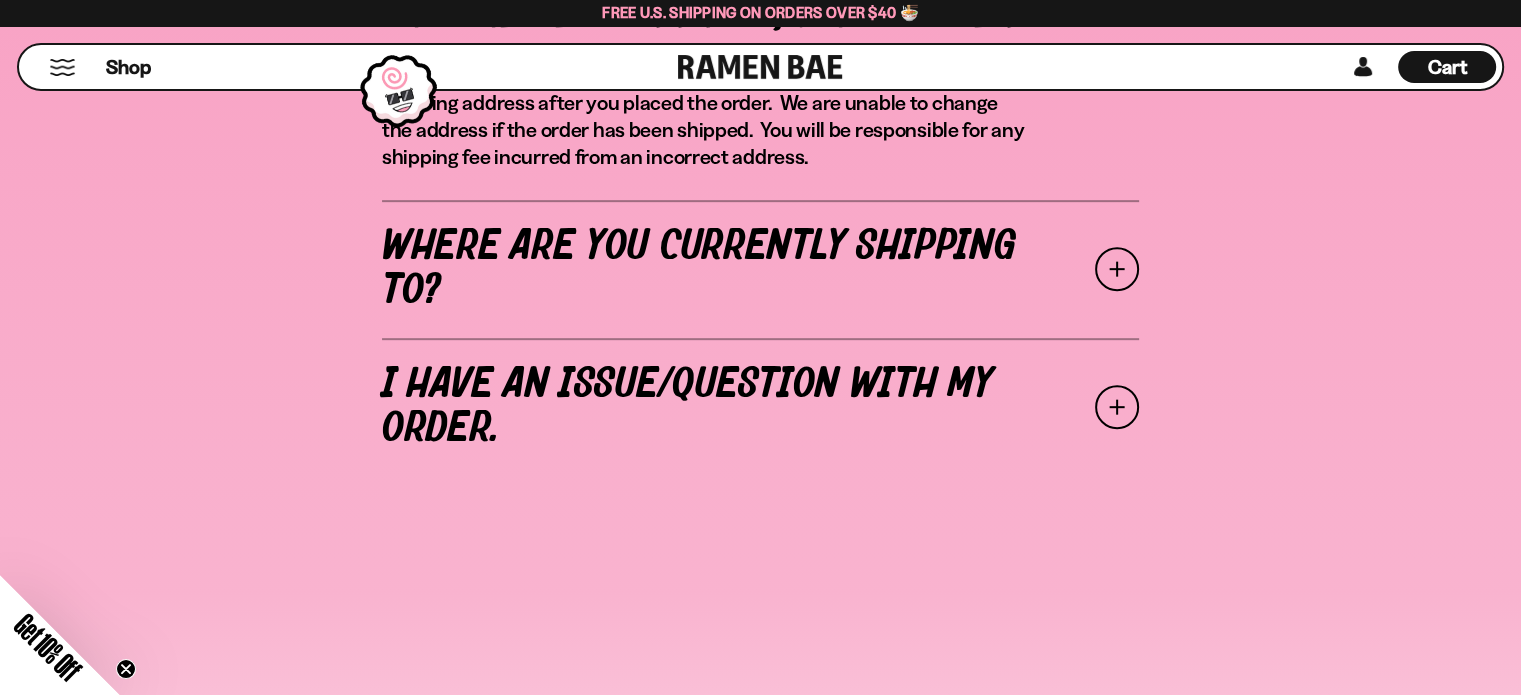 click at bounding box center [1117, 269] 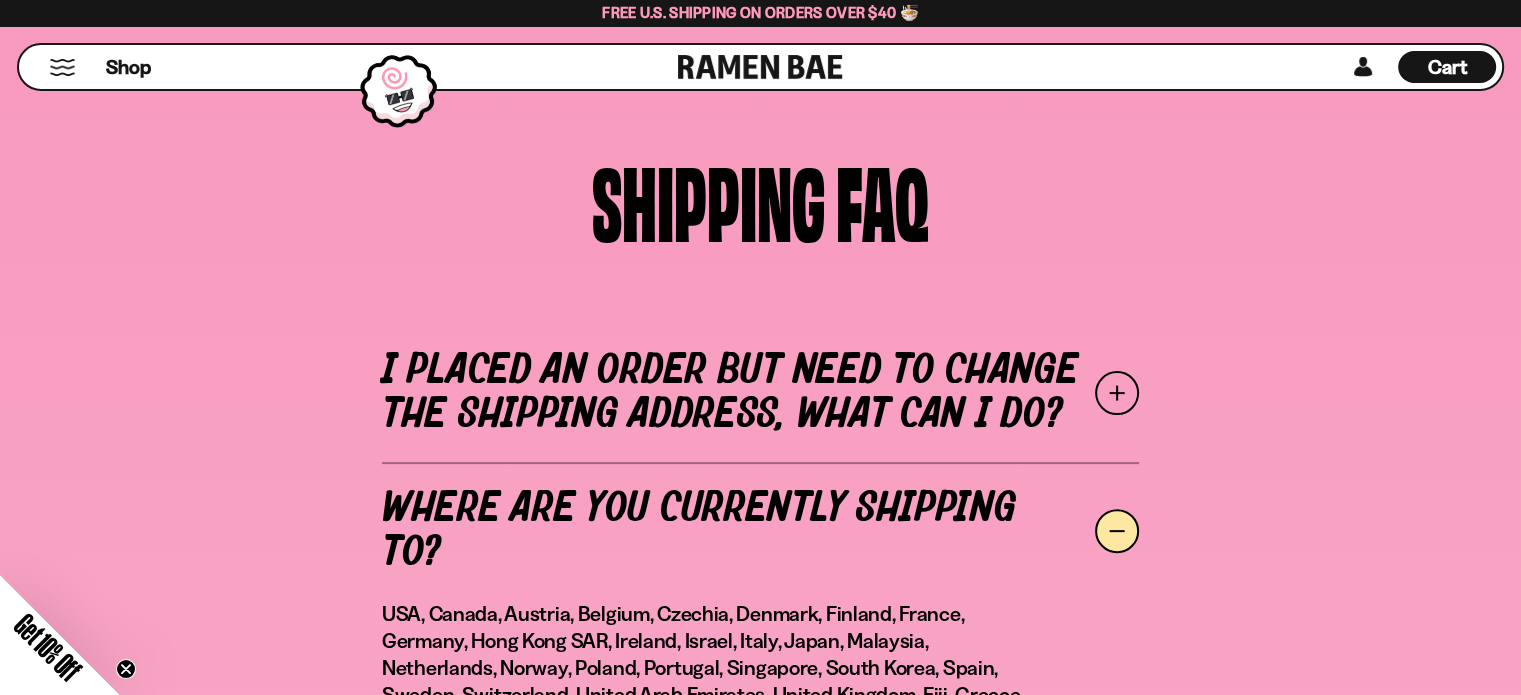 scroll, scrollTop: 0, scrollLeft: 0, axis: both 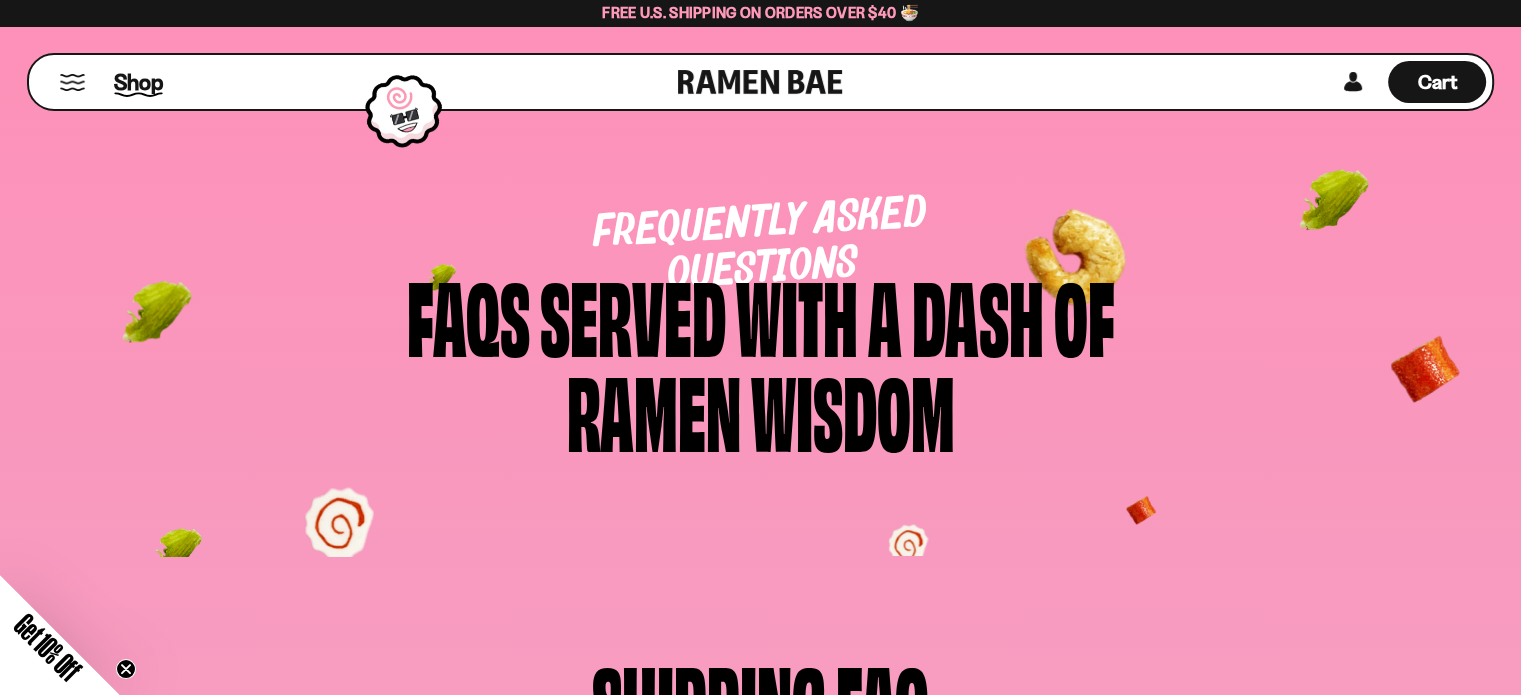 click on "Shop" at bounding box center [138, 82] 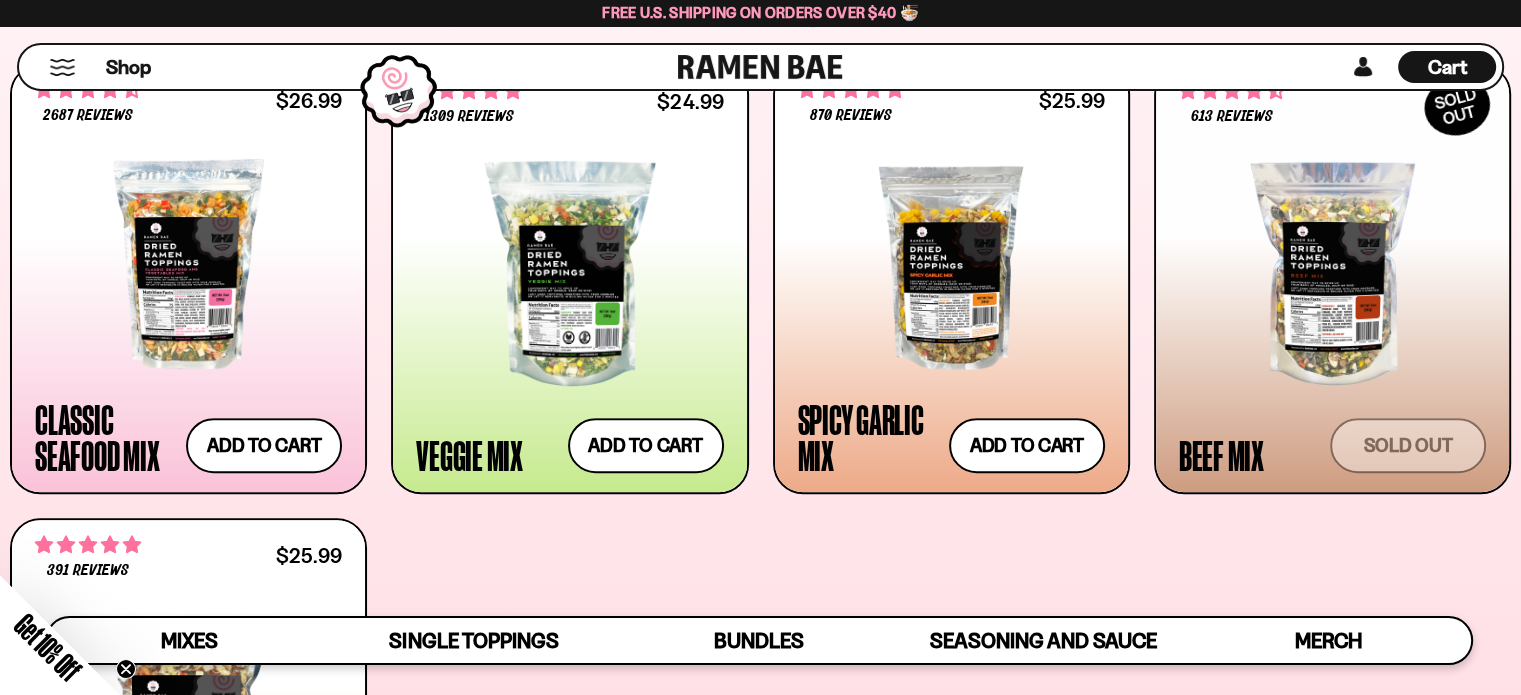 scroll, scrollTop: 700, scrollLeft: 0, axis: vertical 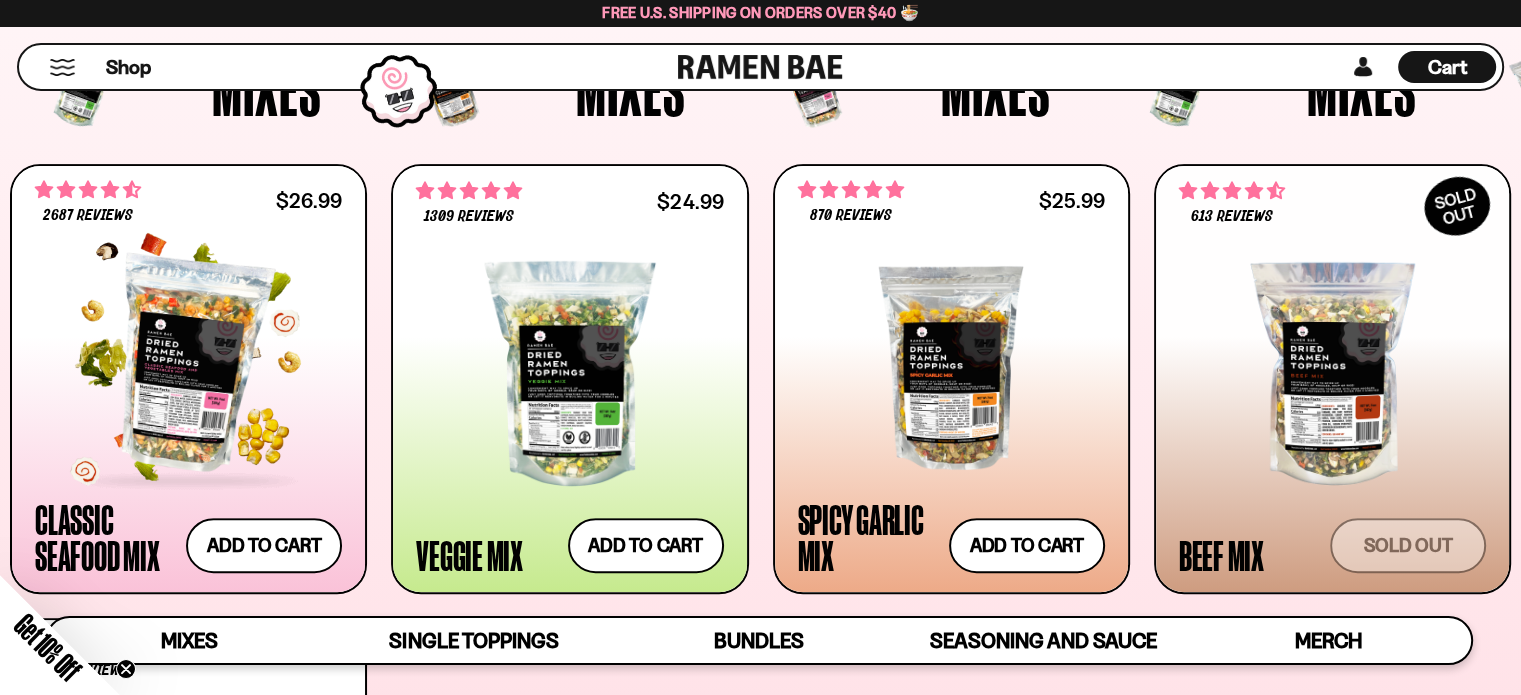 click at bounding box center [188, 364] 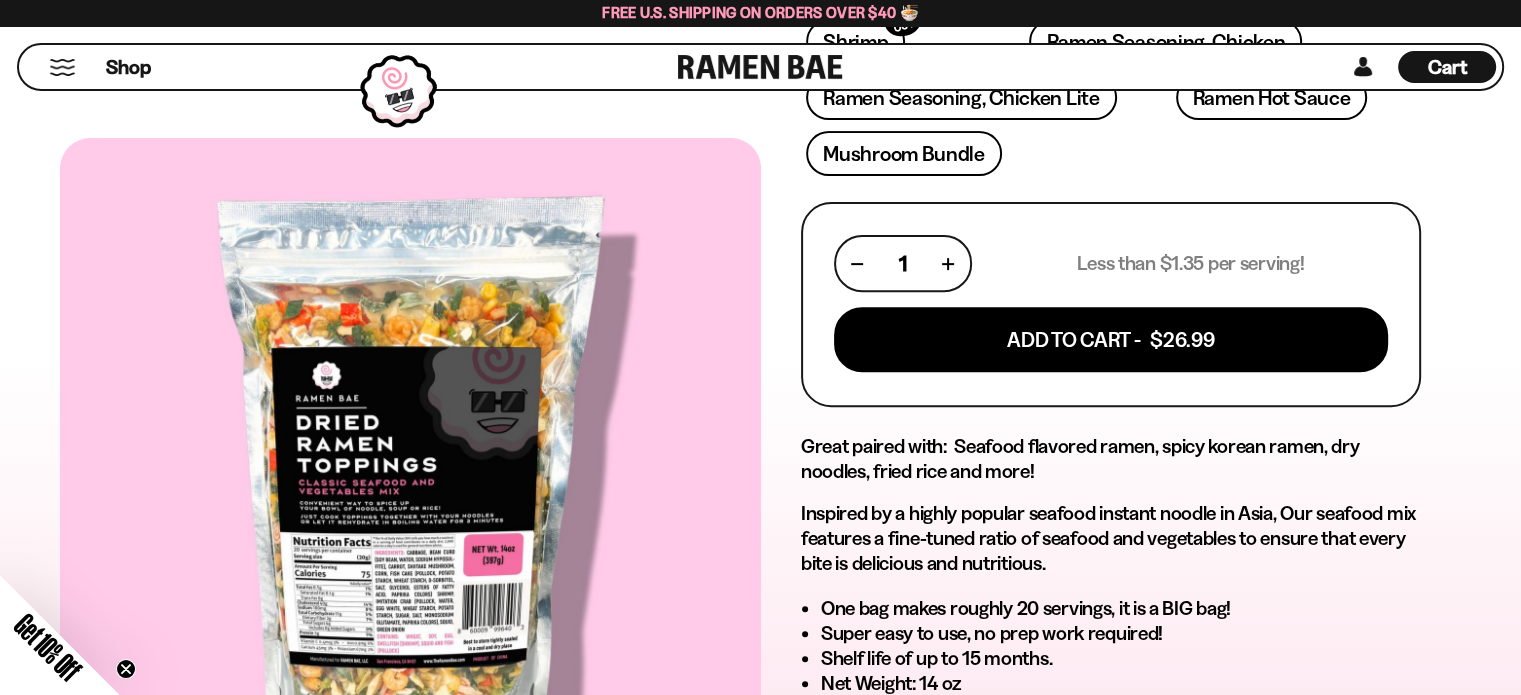 scroll, scrollTop: 600, scrollLeft: 0, axis: vertical 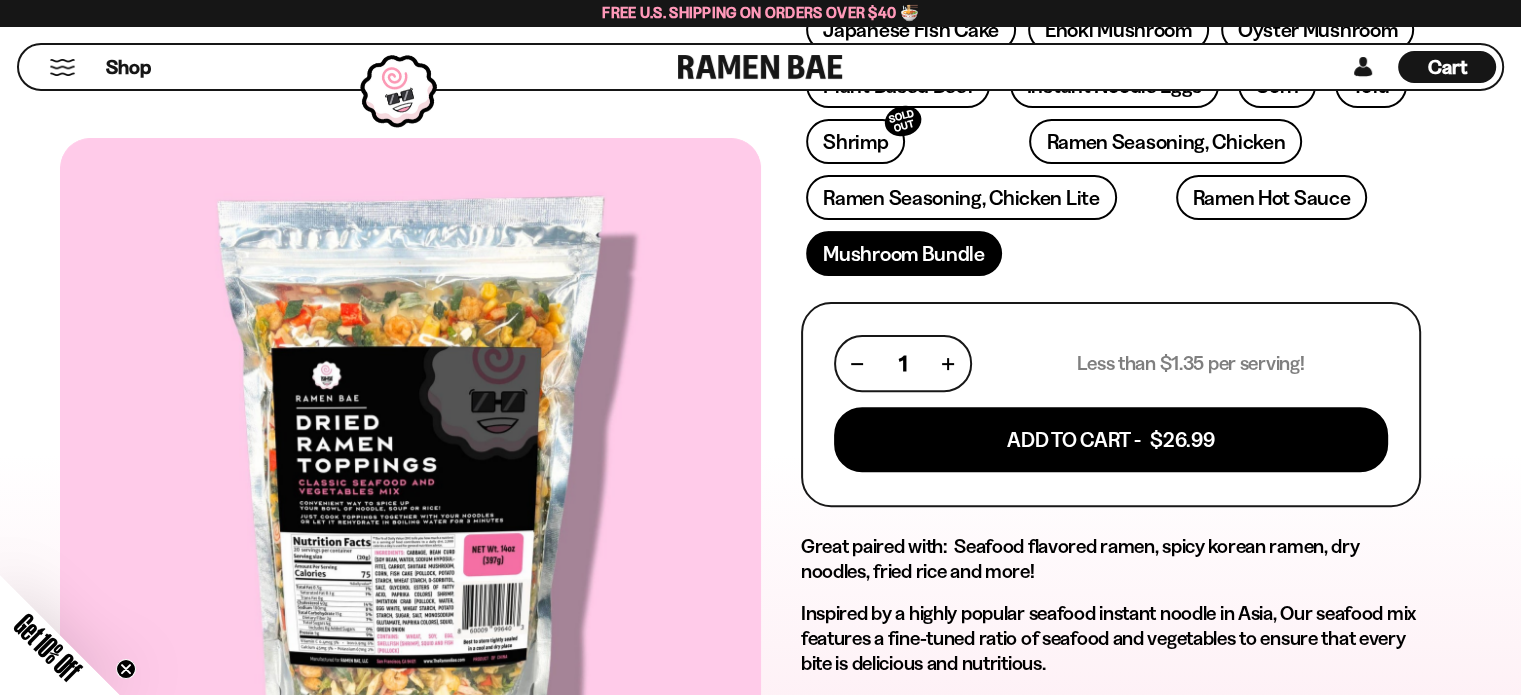 click on "Mushroom Bundle" at bounding box center [904, 253] 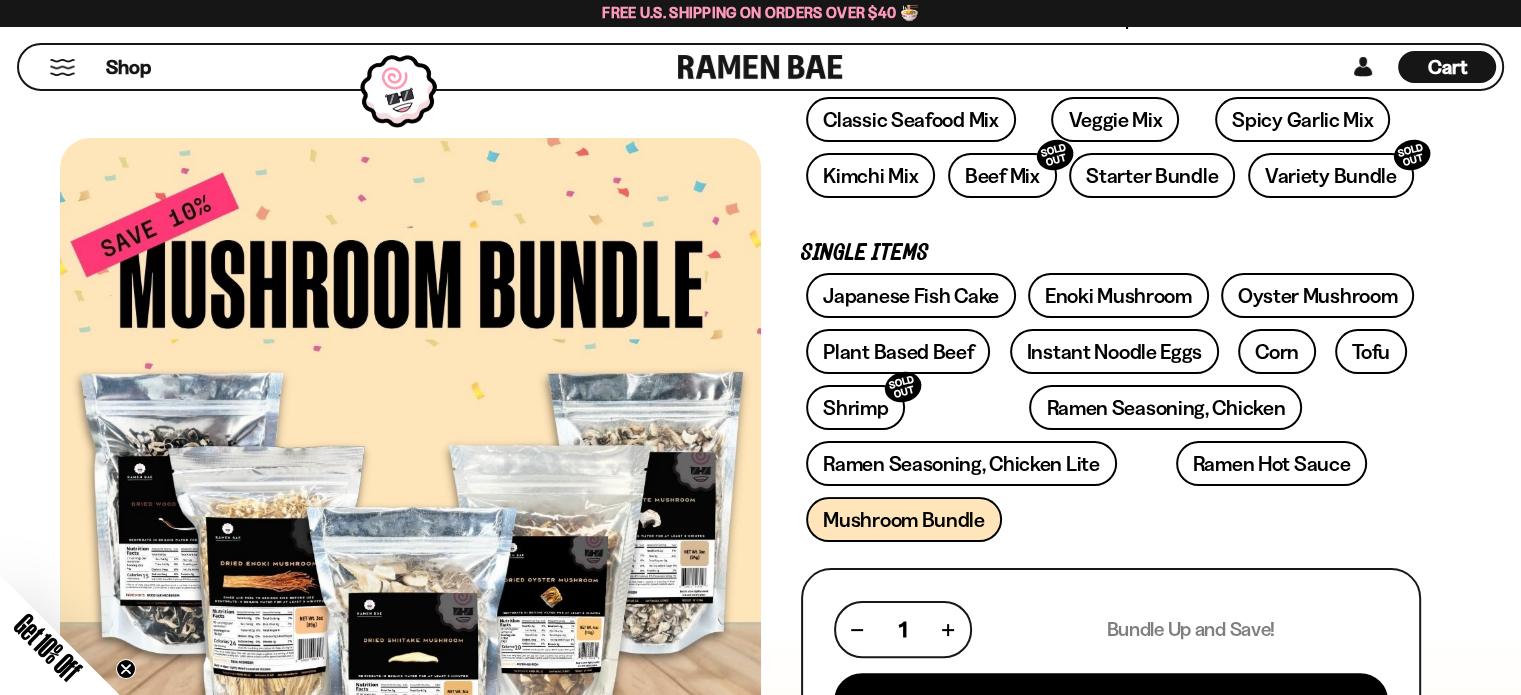 scroll, scrollTop: 300, scrollLeft: 0, axis: vertical 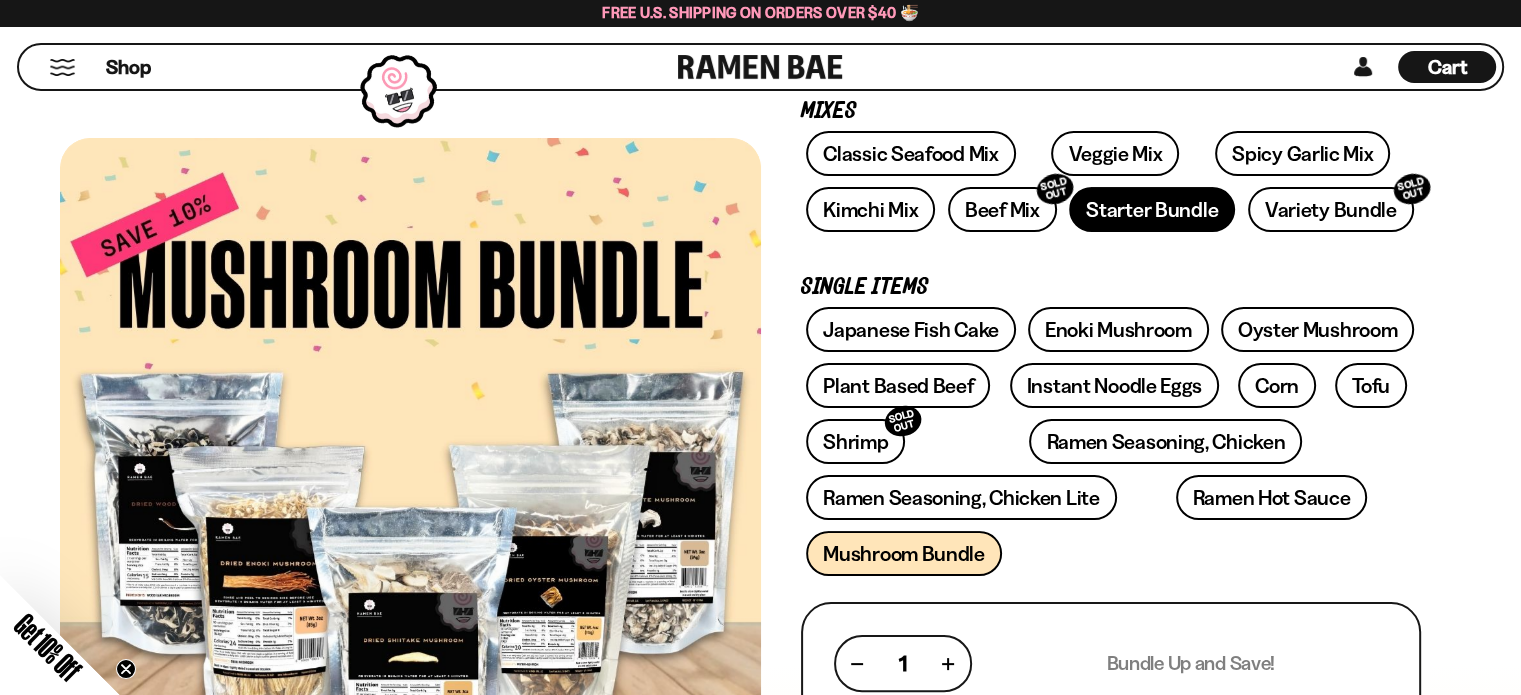 click on "Starter Bundle" at bounding box center (1152, 209) 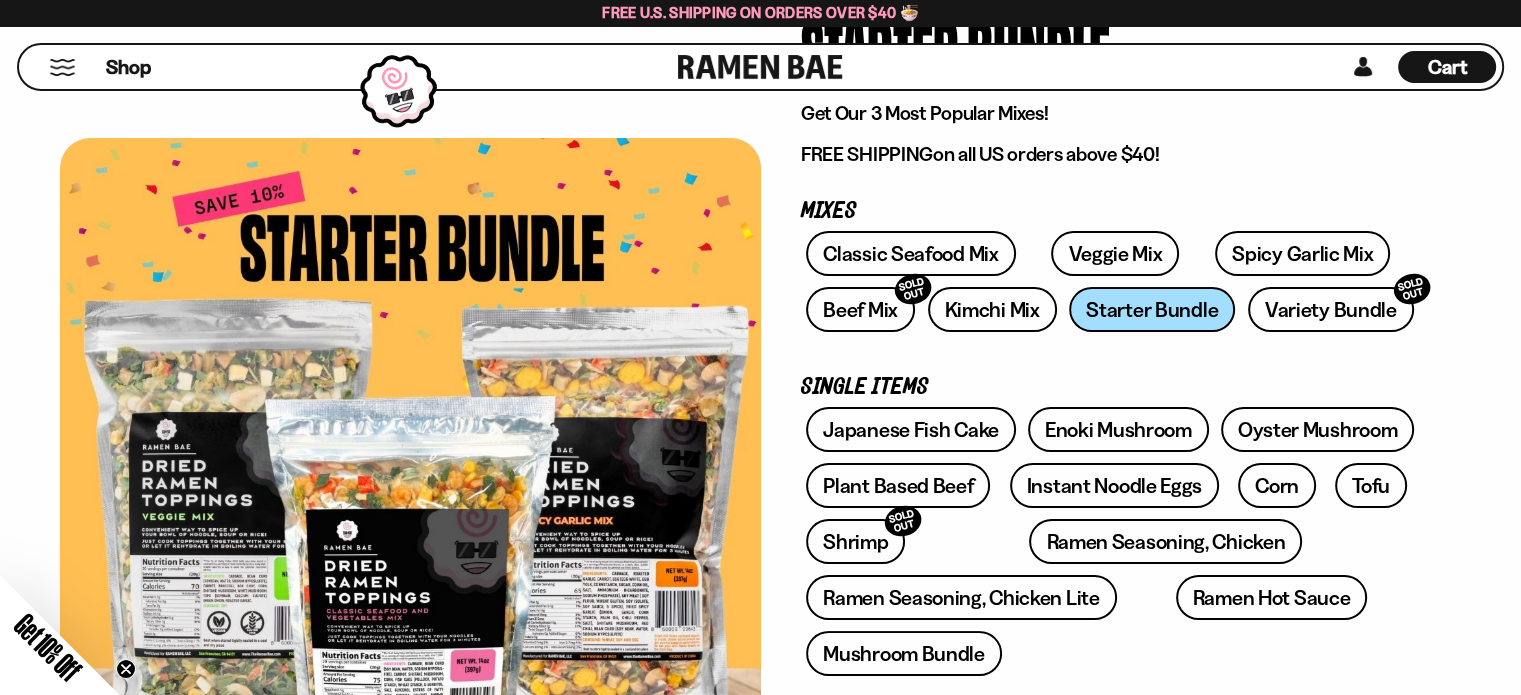 scroll, scrollTop: 100, scrollLeft: 0, axis: vertical 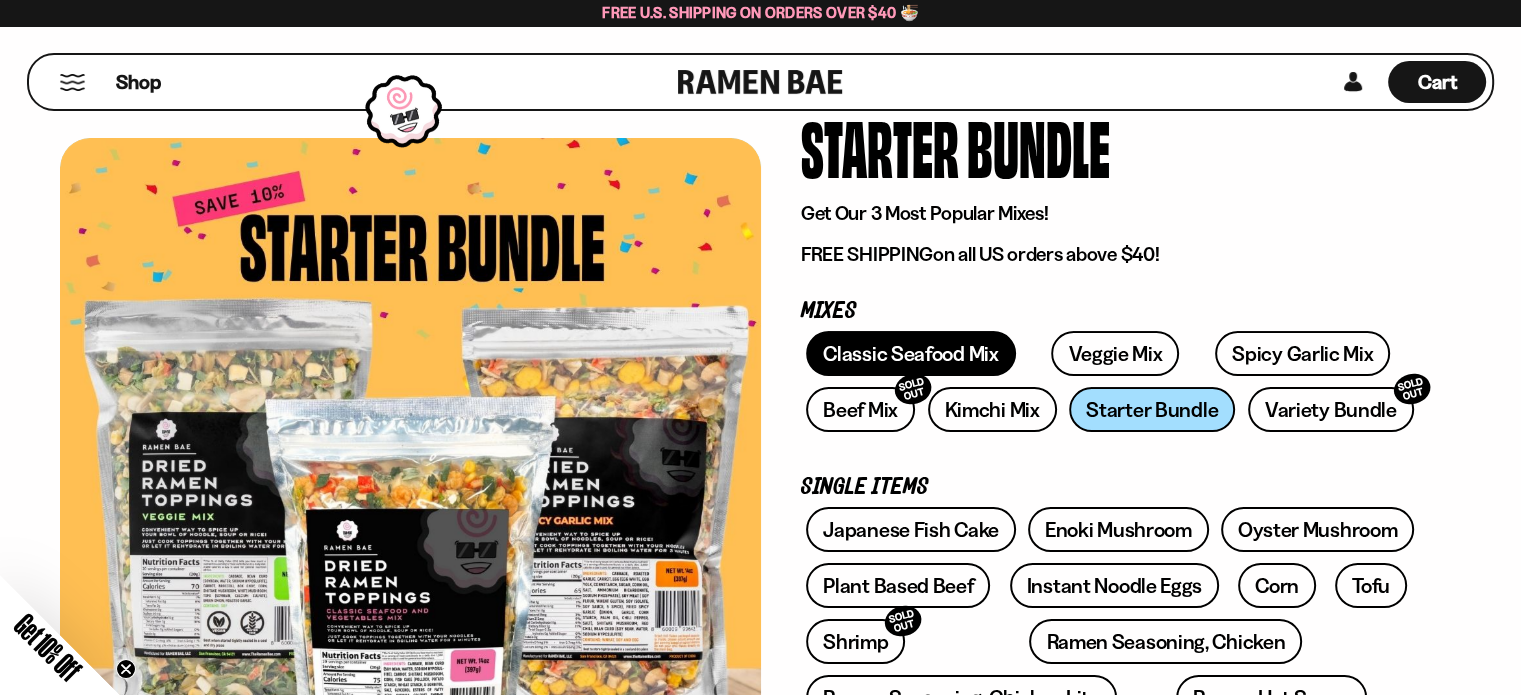 click on "Classic Seafood Mix" at bounding box center [910, 353] 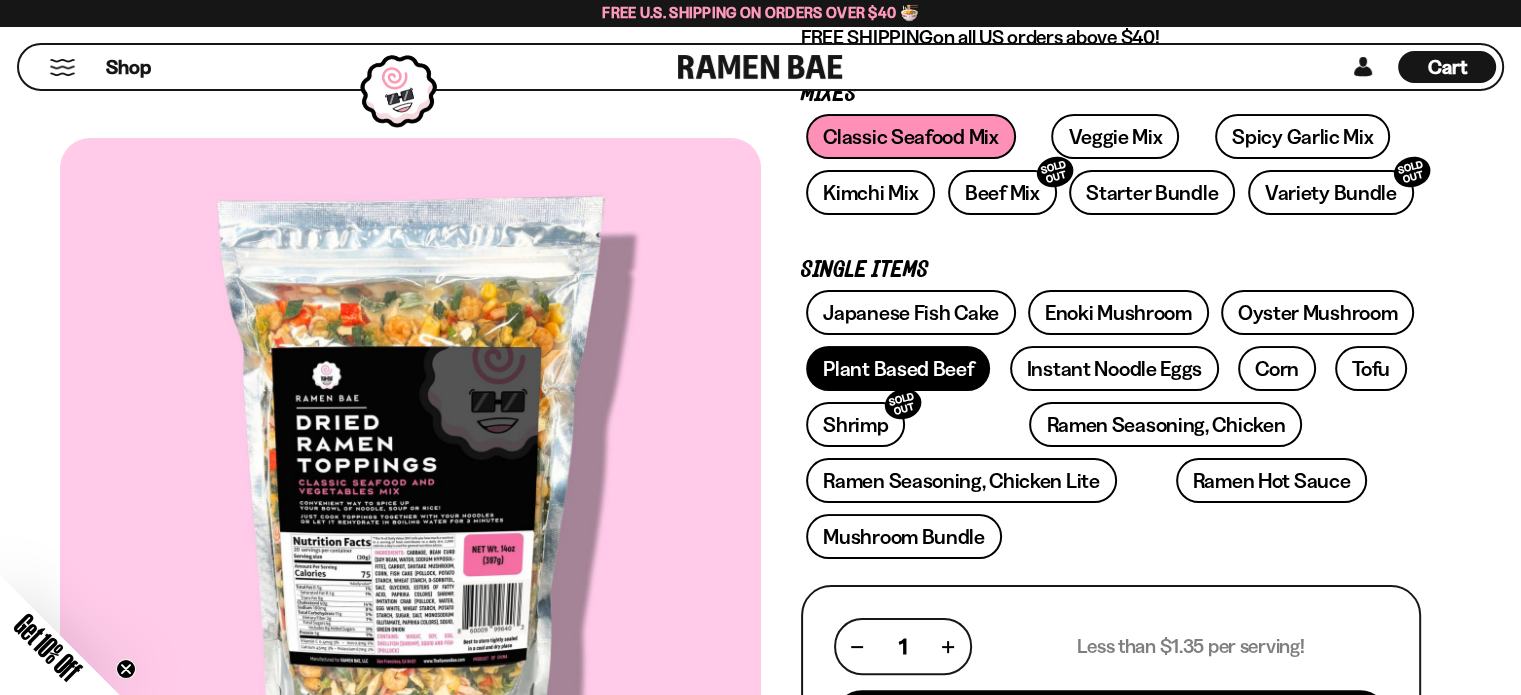 scroll, scrollTop: 200, scrollLeft: 0, axis: vertical 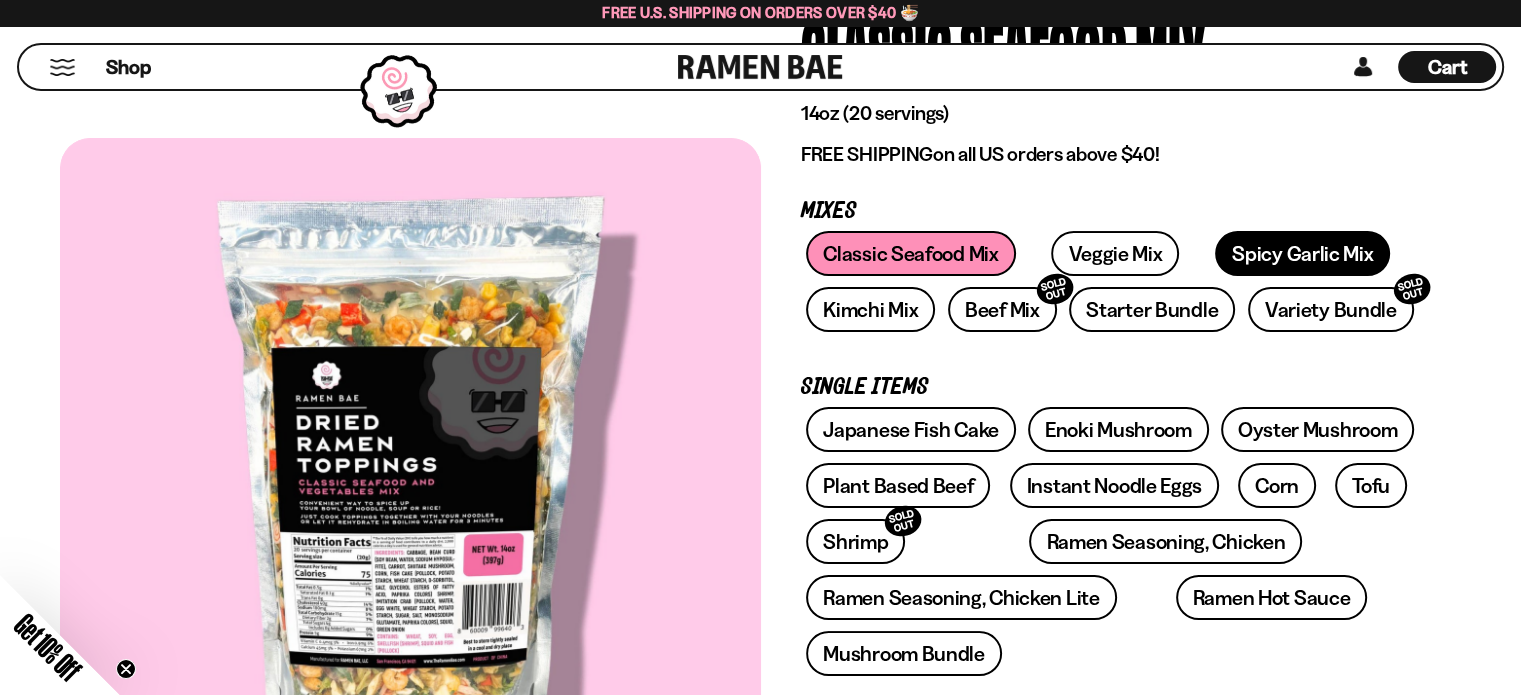 click on "Spicy Garlic Mix" at bounding box center (1302, 253) 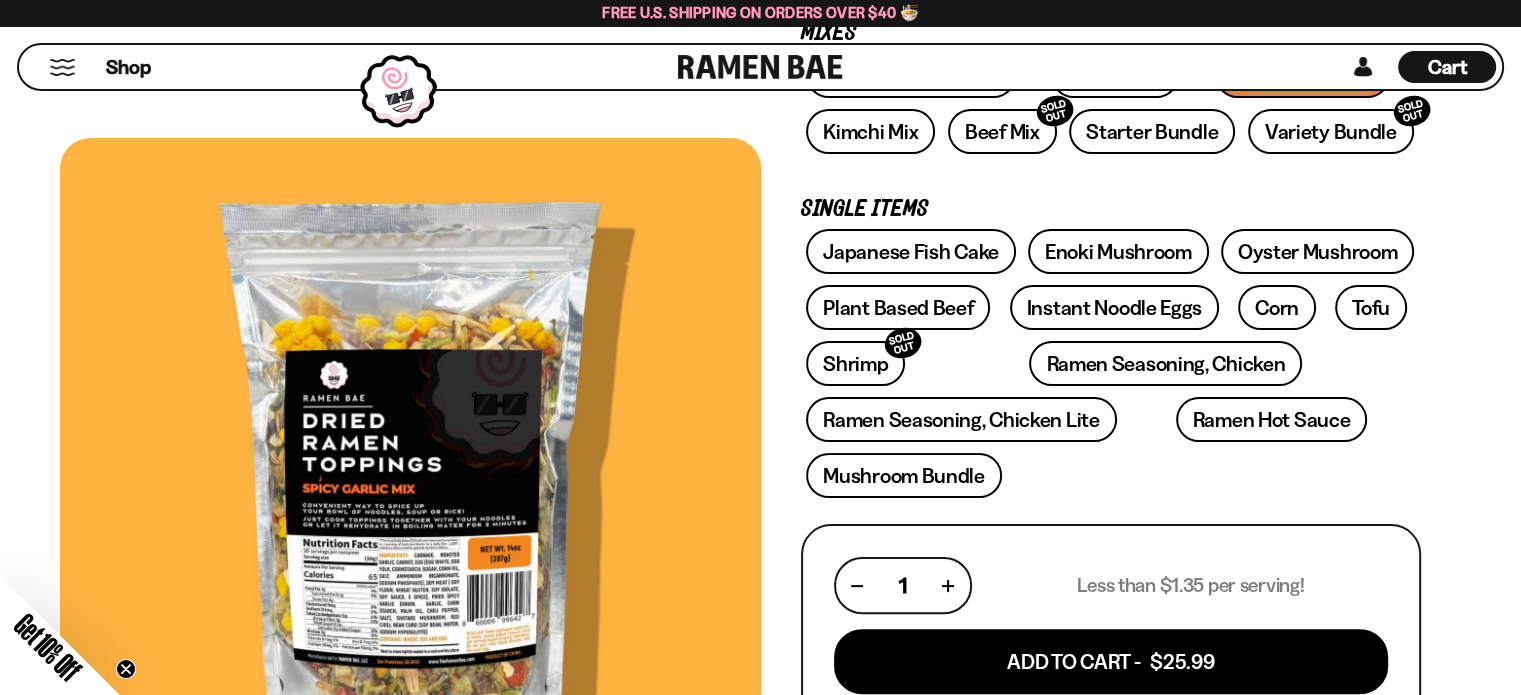 scroll, scrollTop: 300, scrollLeft: 0, axis: vertical 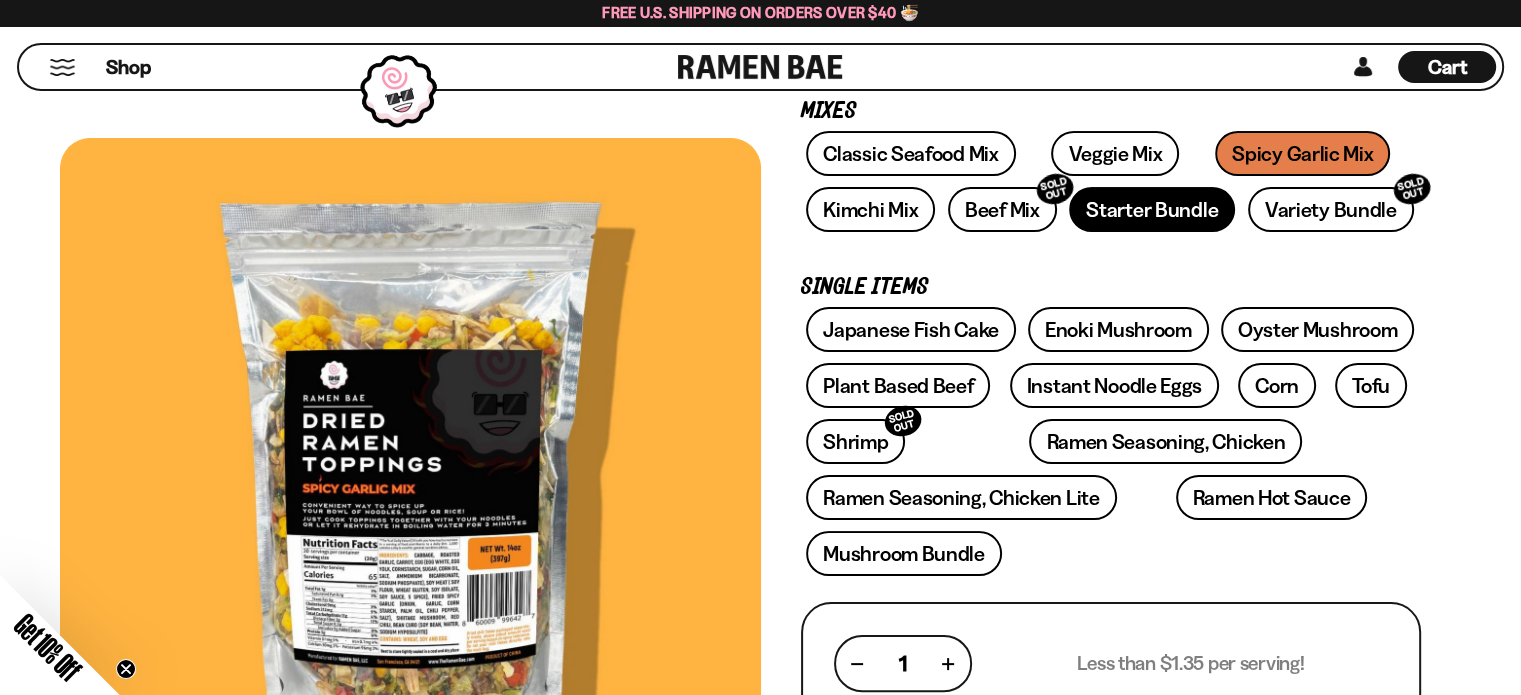 click on "Starter Bundle" at bounding box center [1152, 209] 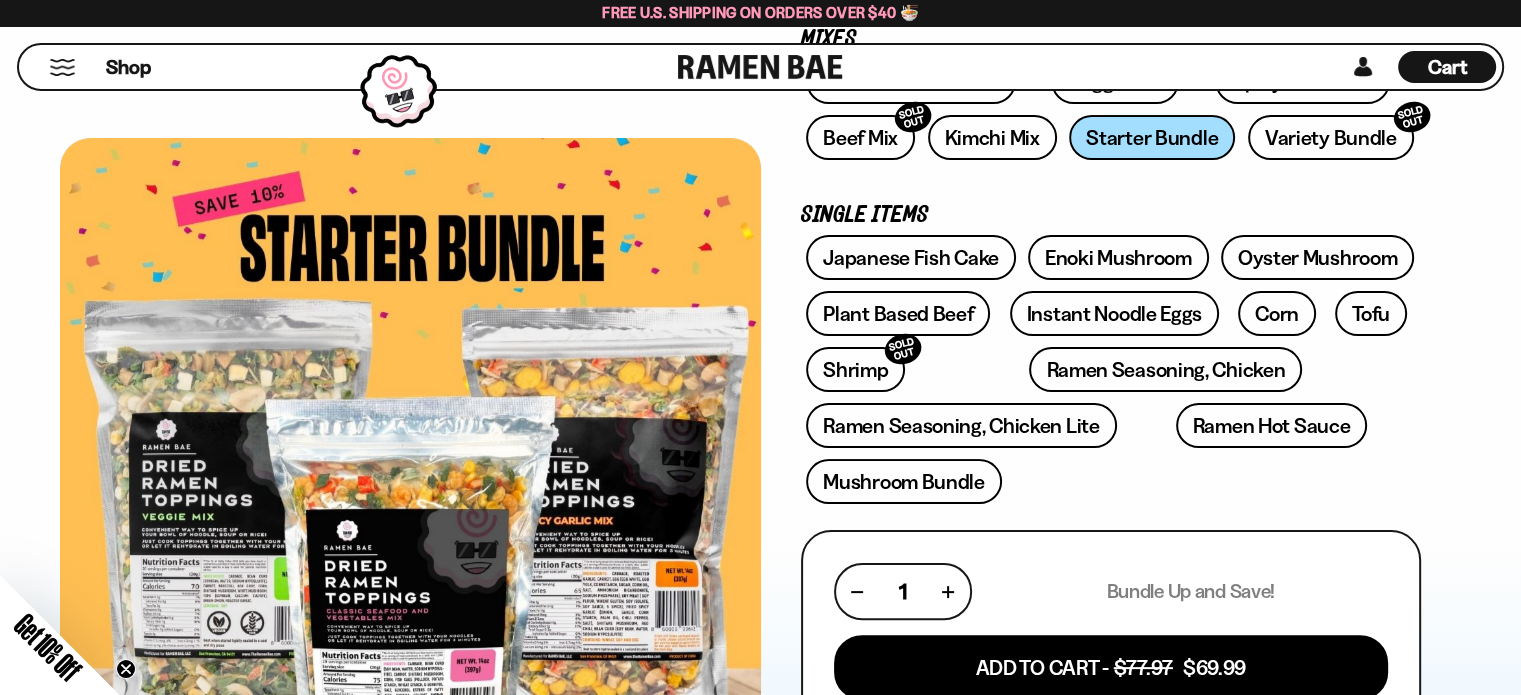 scroll, scrollTop: 400, scrollLeft: 0, axis: vertical 